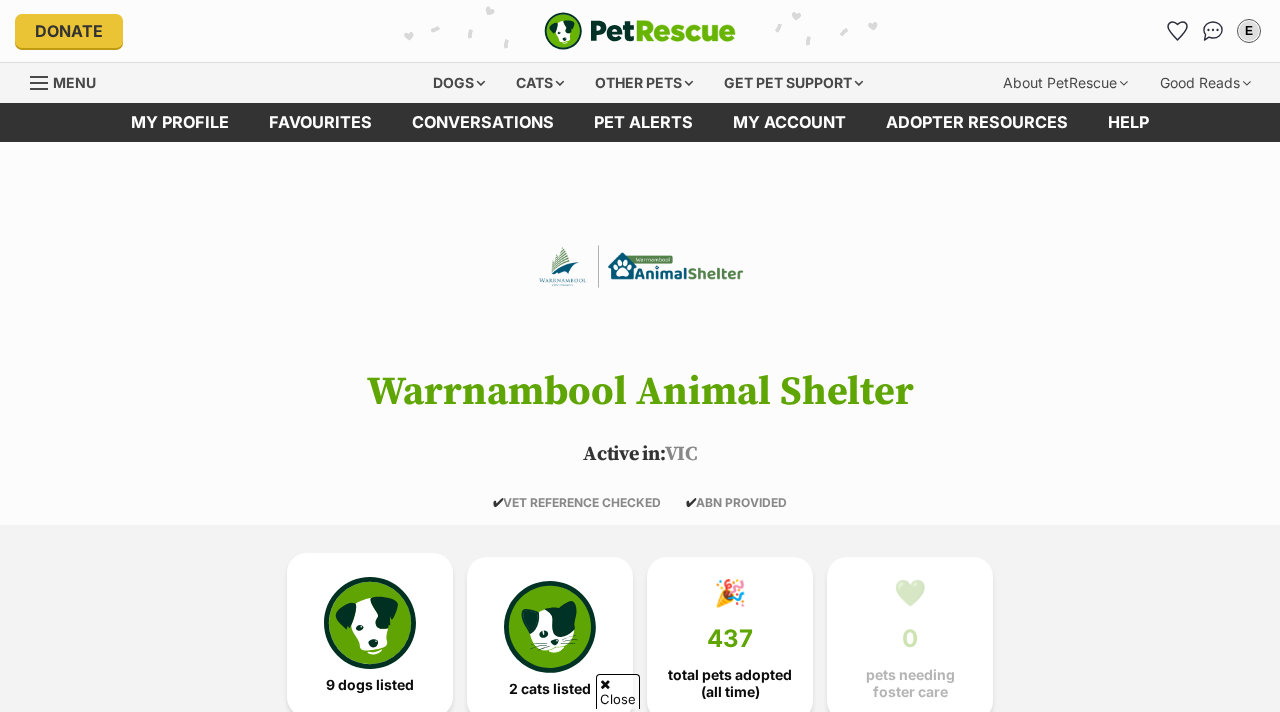 scroll, scrollTop: 114, scrollLeft: 0, axis: vertical 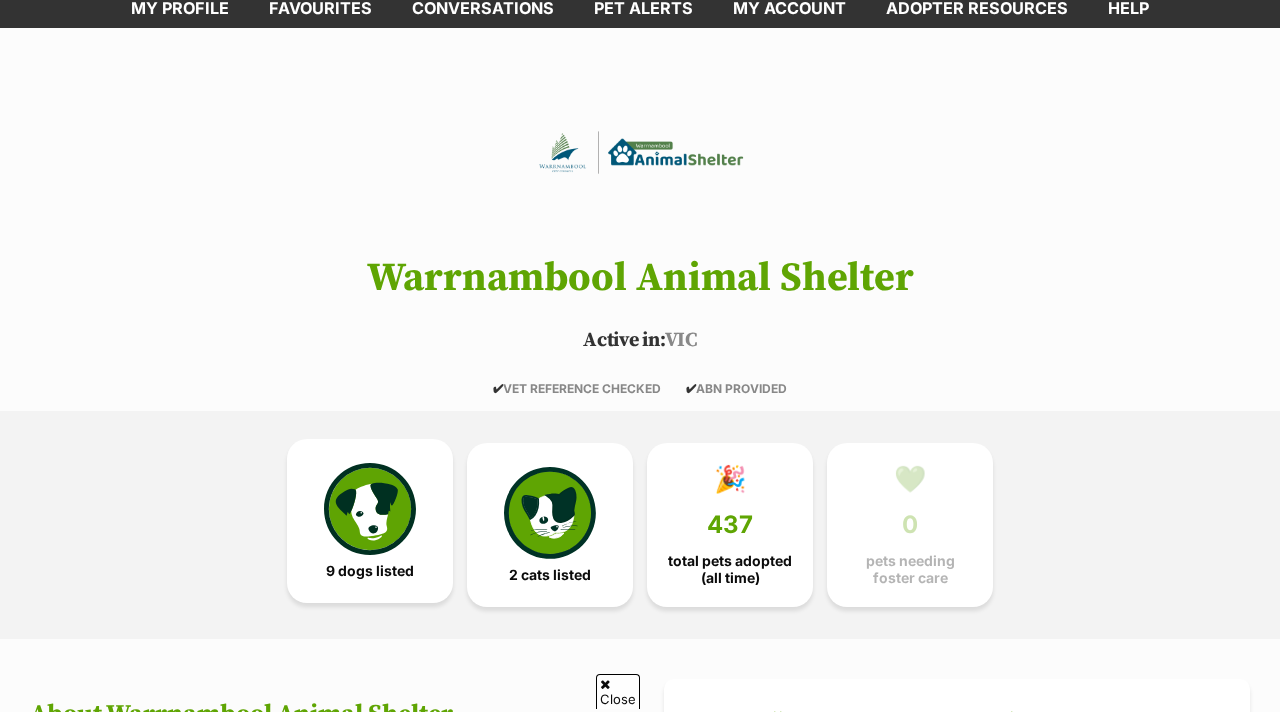 click at bounding box center [370, 509] 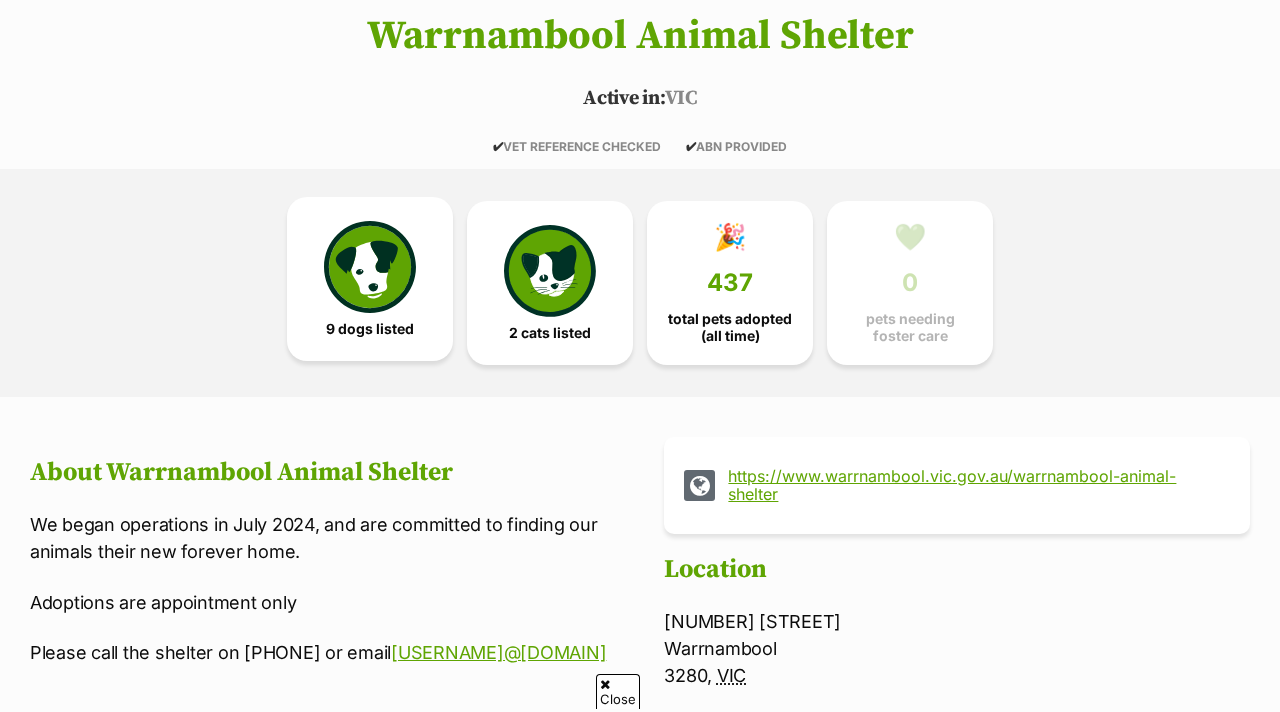 scroll, scrollTop: 358, scrollLeft: 0, axis: vertical 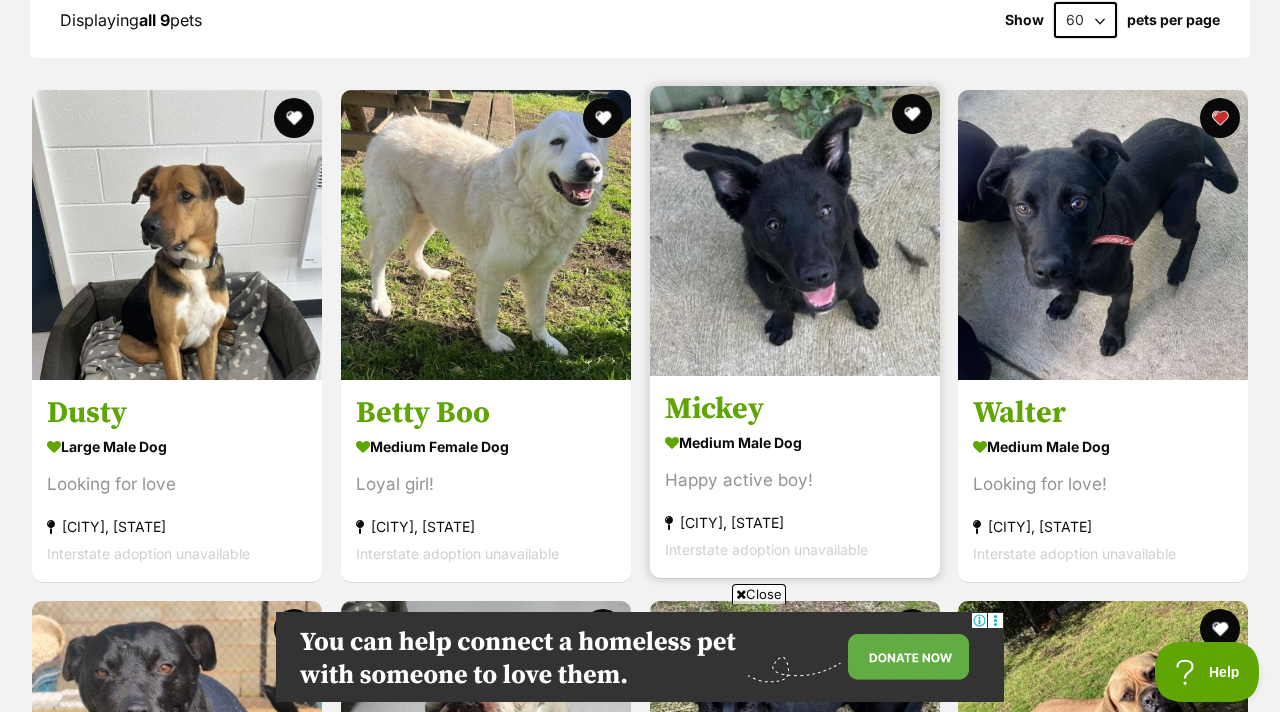 click at bounding box center [795, 231] 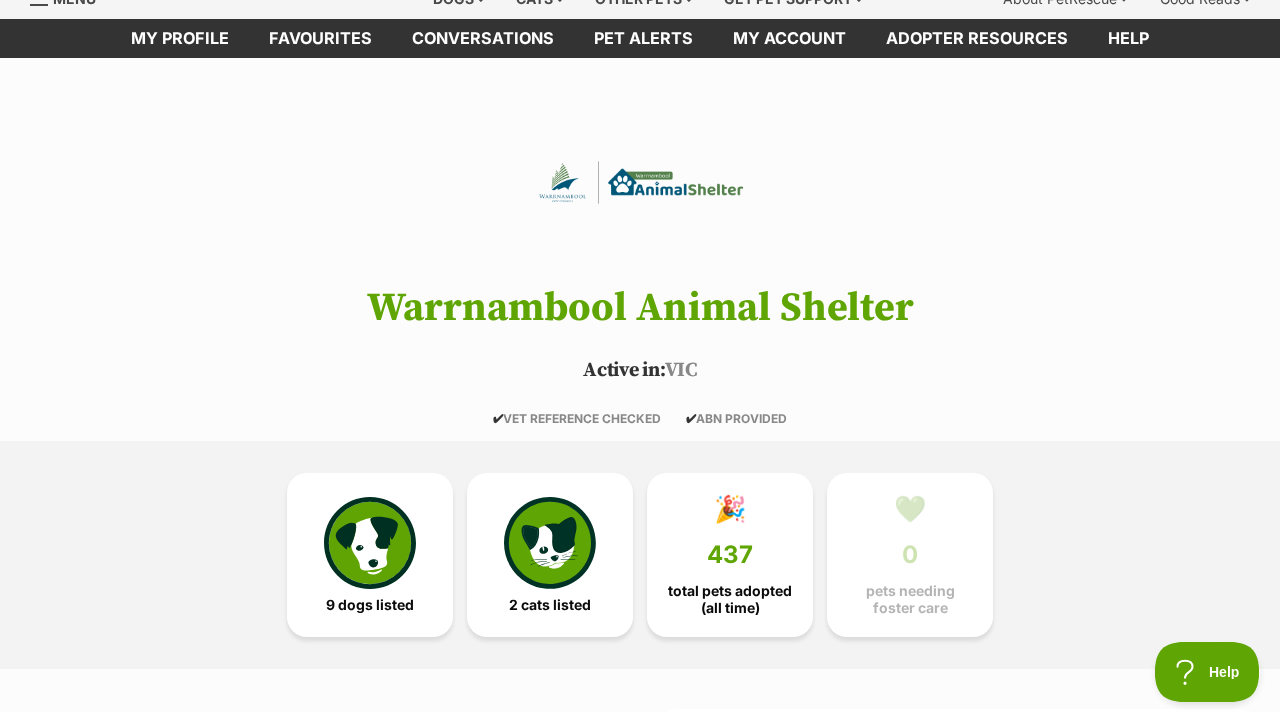 scroll, scrollTop: 0, scrollLeft: 0, axis: both 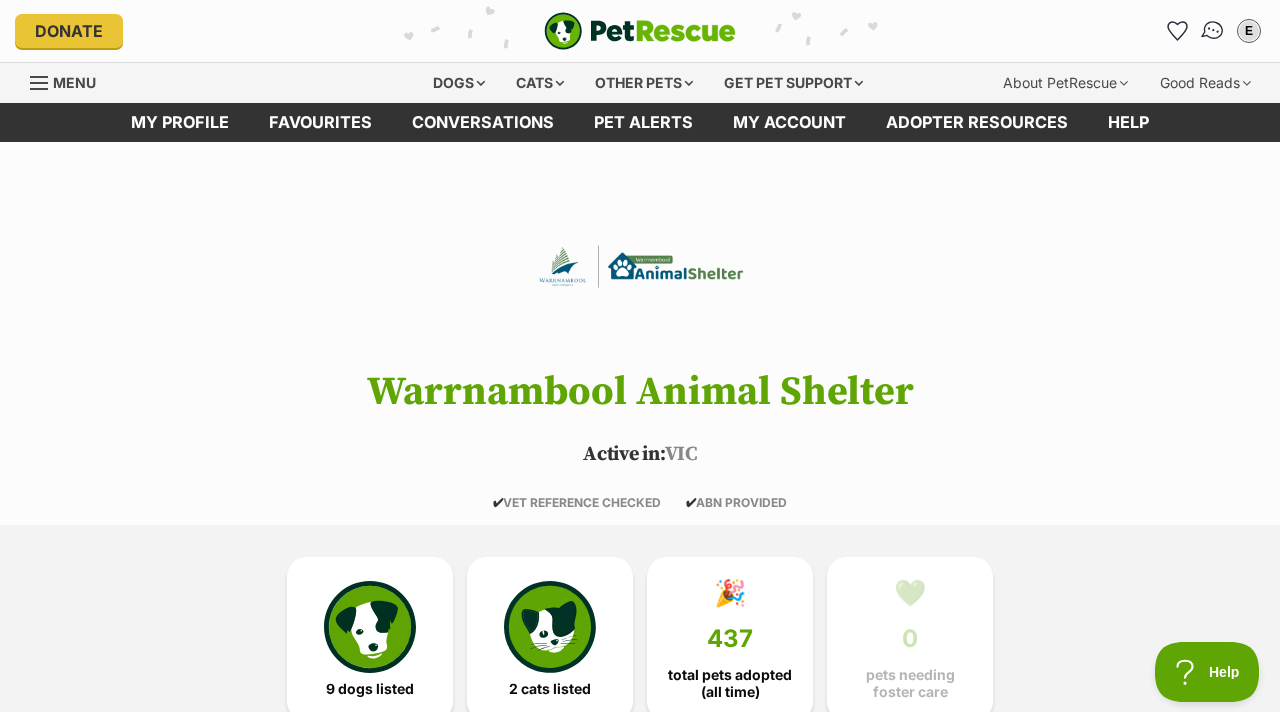 click at bounding box center (1213, 30) 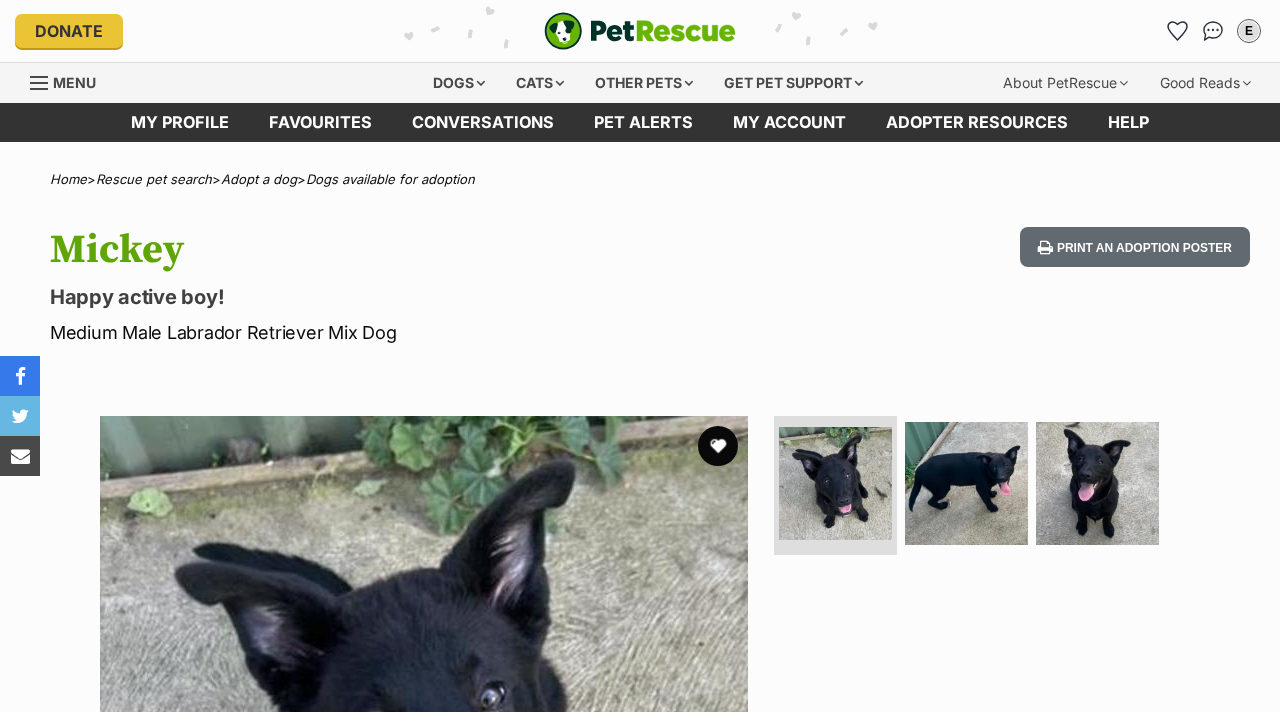 scroll, scrollTop: 0, scrollLeft: 0, axis: both 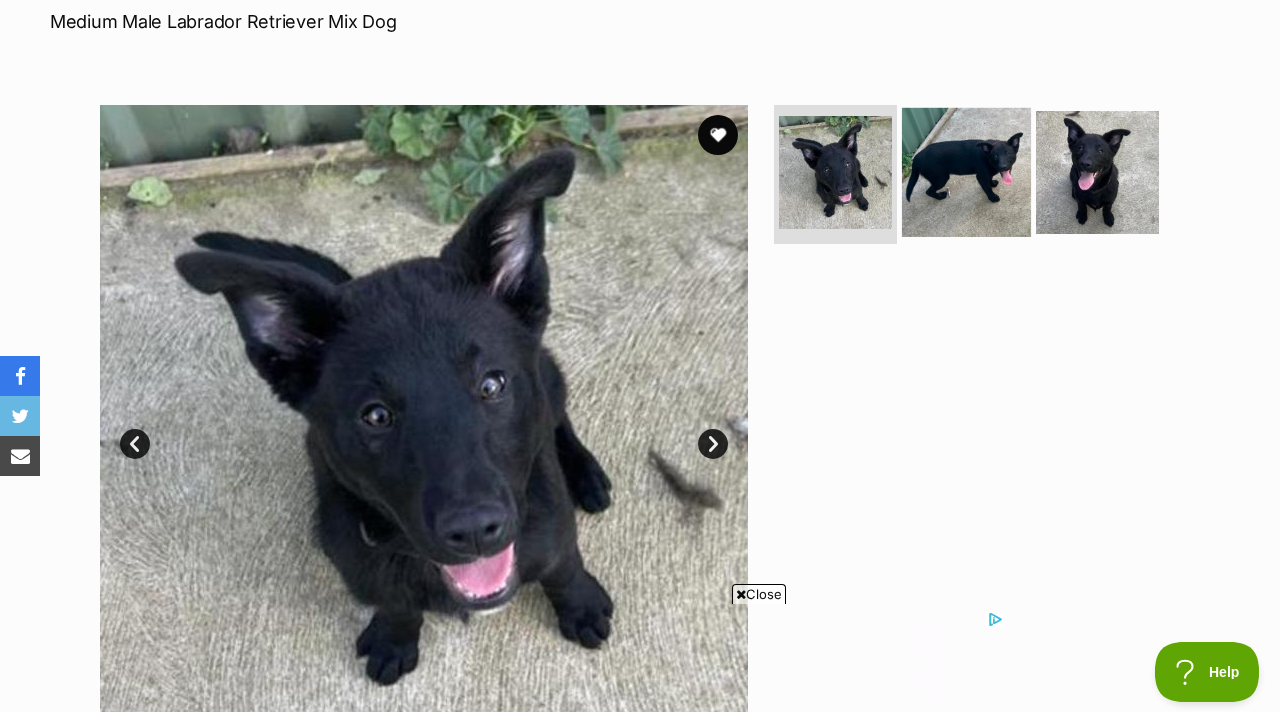 click at bounding box center (966, 171) 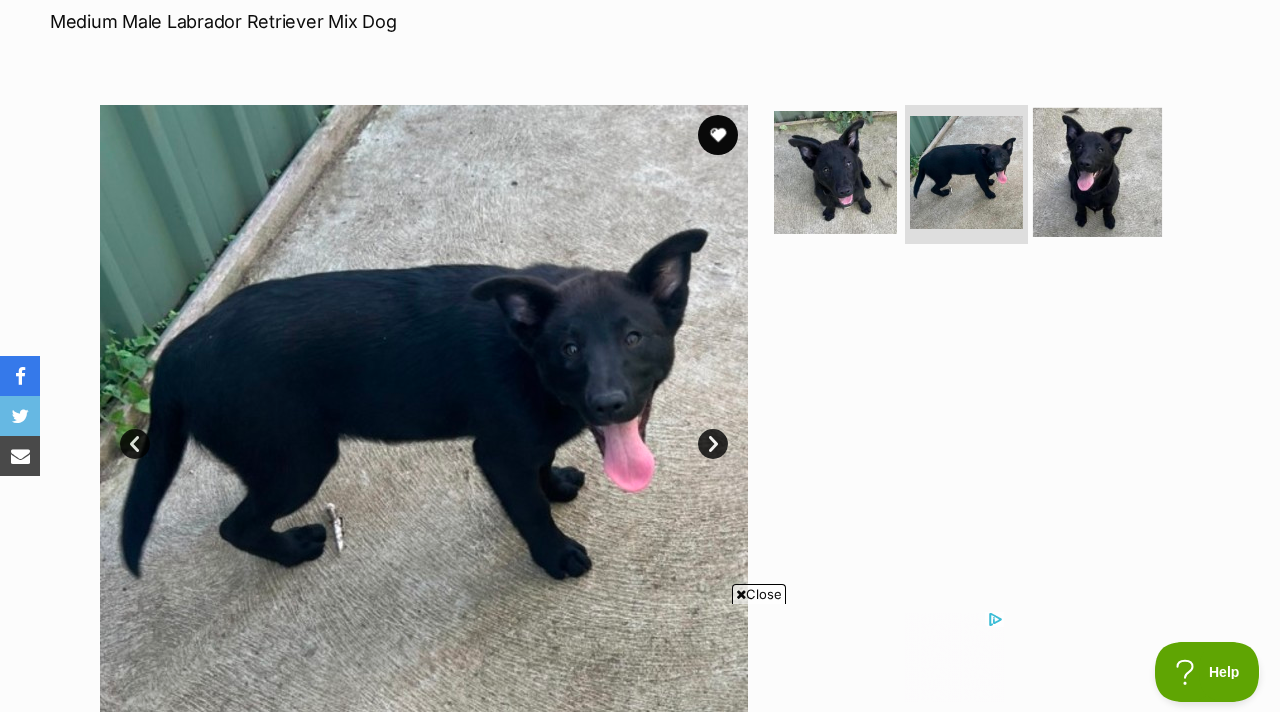 click at bounding box center (1097, 171) 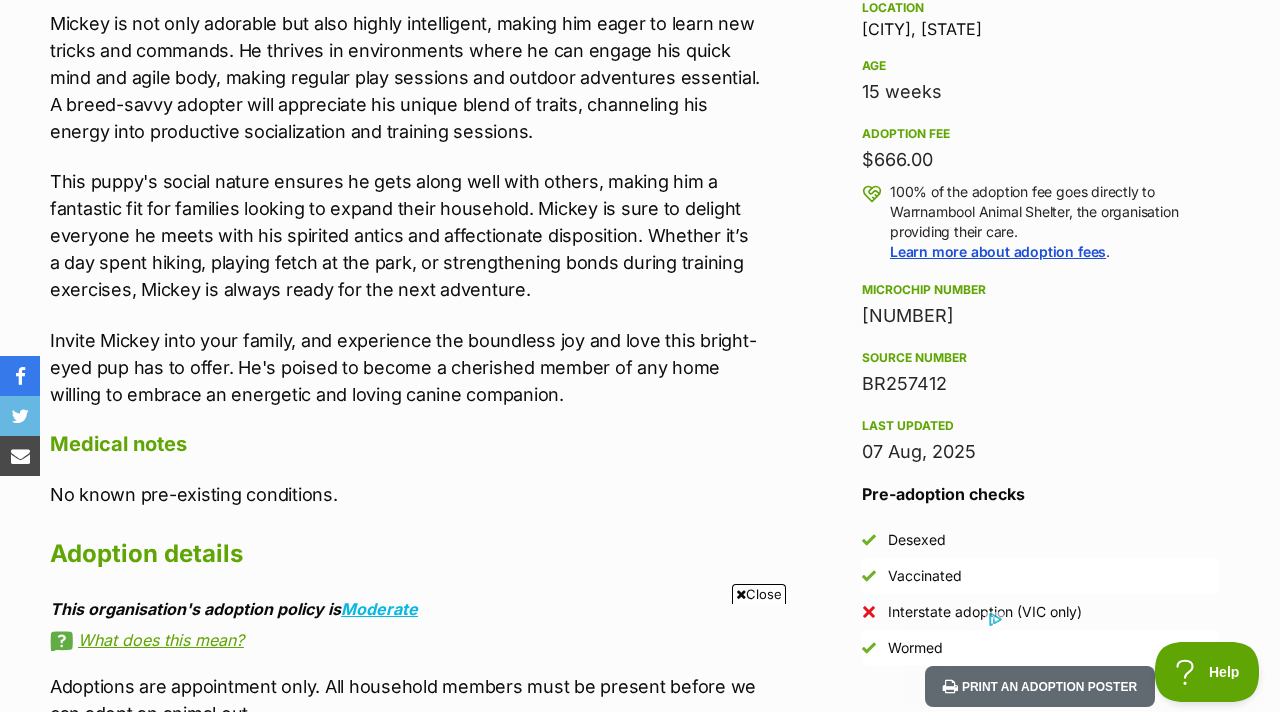scroll, scrollTop: 956, scrollLeft: 0, axis: vertical 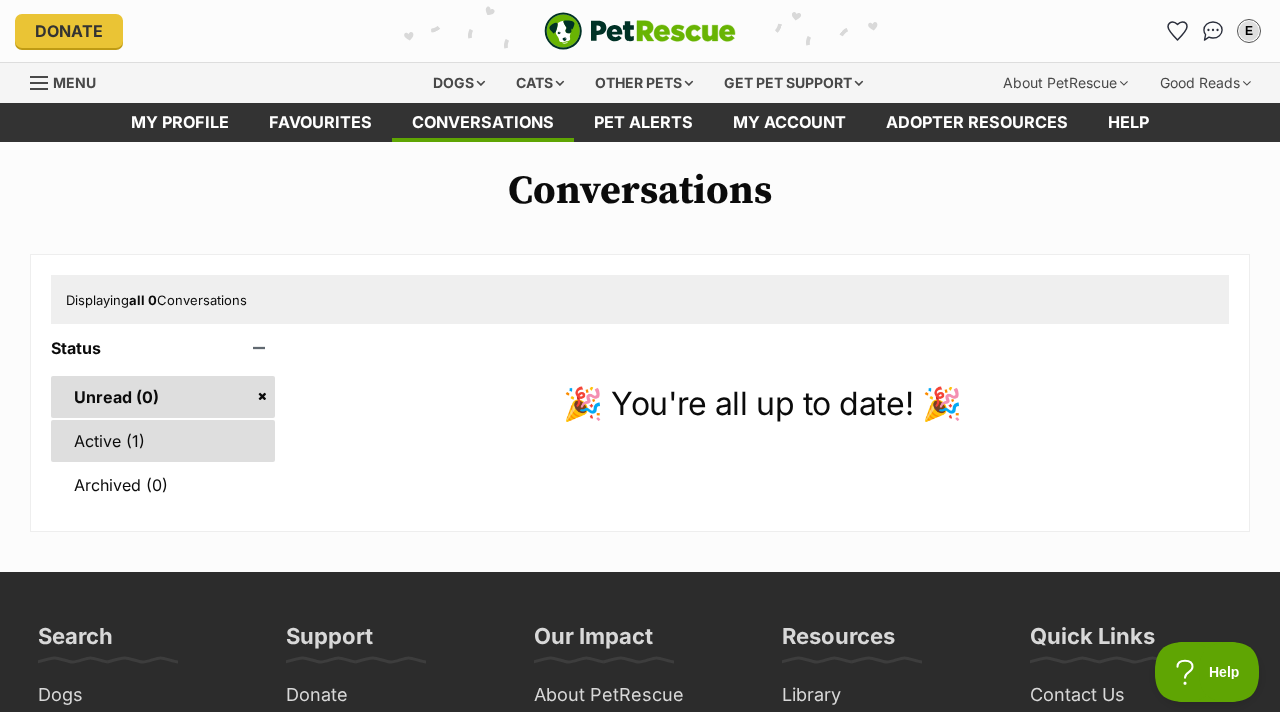 click on "Active (1)" at bounding box center [163, 441] 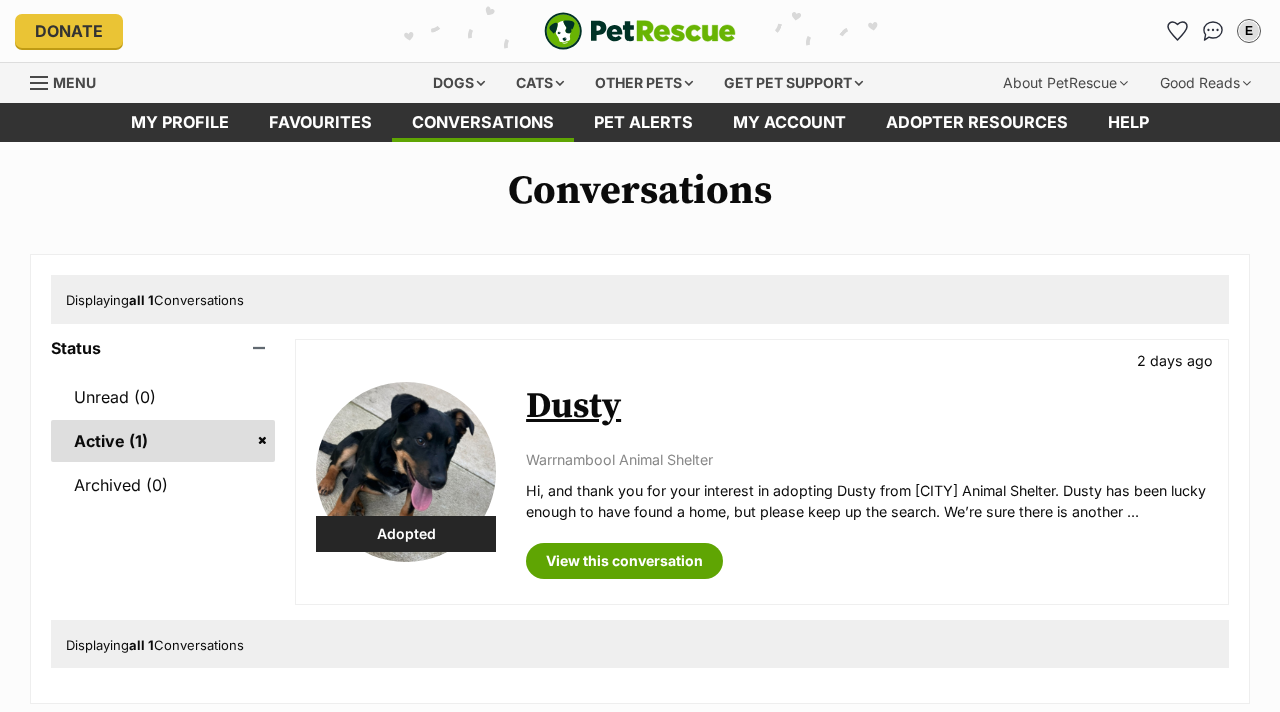 scroll, scrollTop: 0, scrollLeft: 0, axis: both 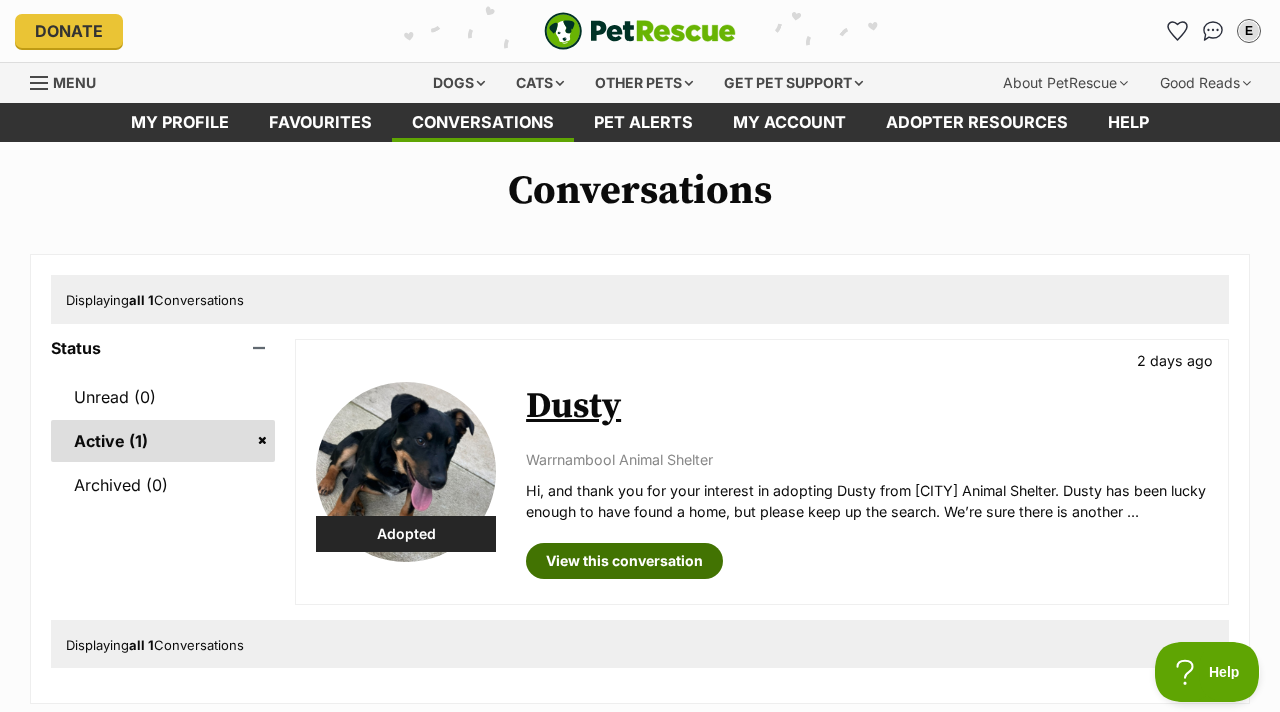 click on "View this conversation" at bounding box center [624, 561] 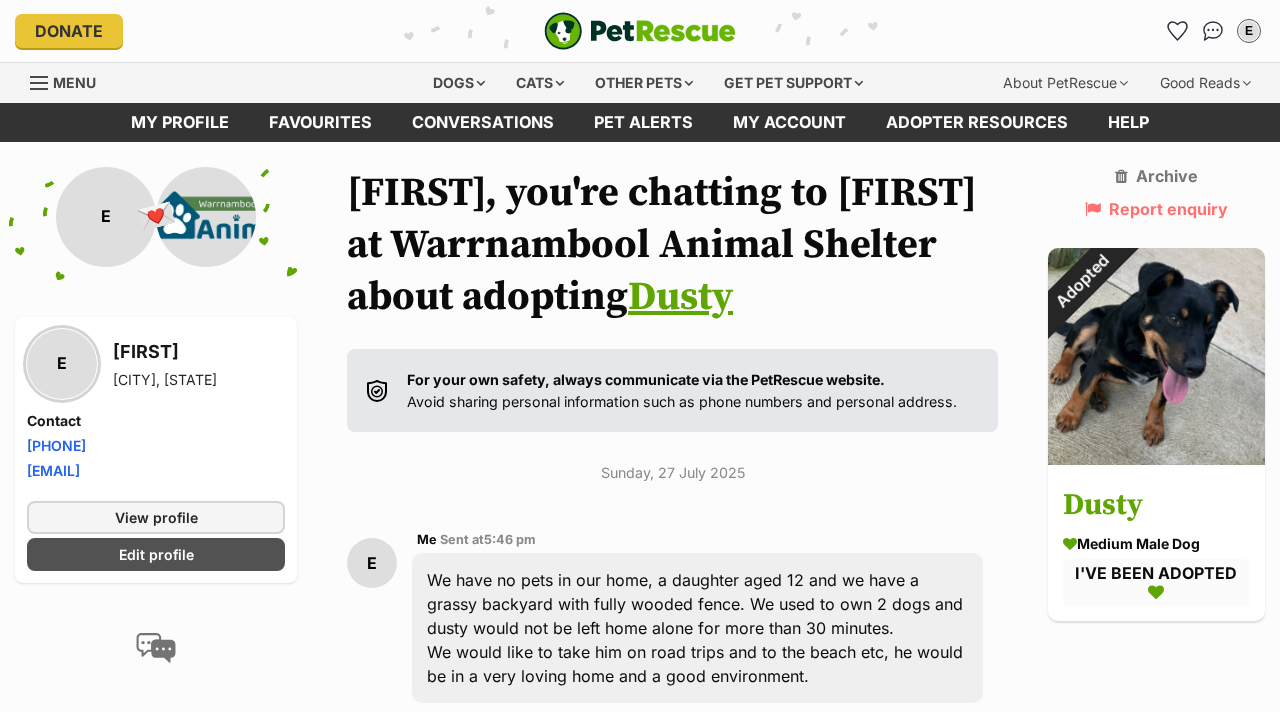 scroll, scrollTop: 0, scrollLeft: 0, axis: both 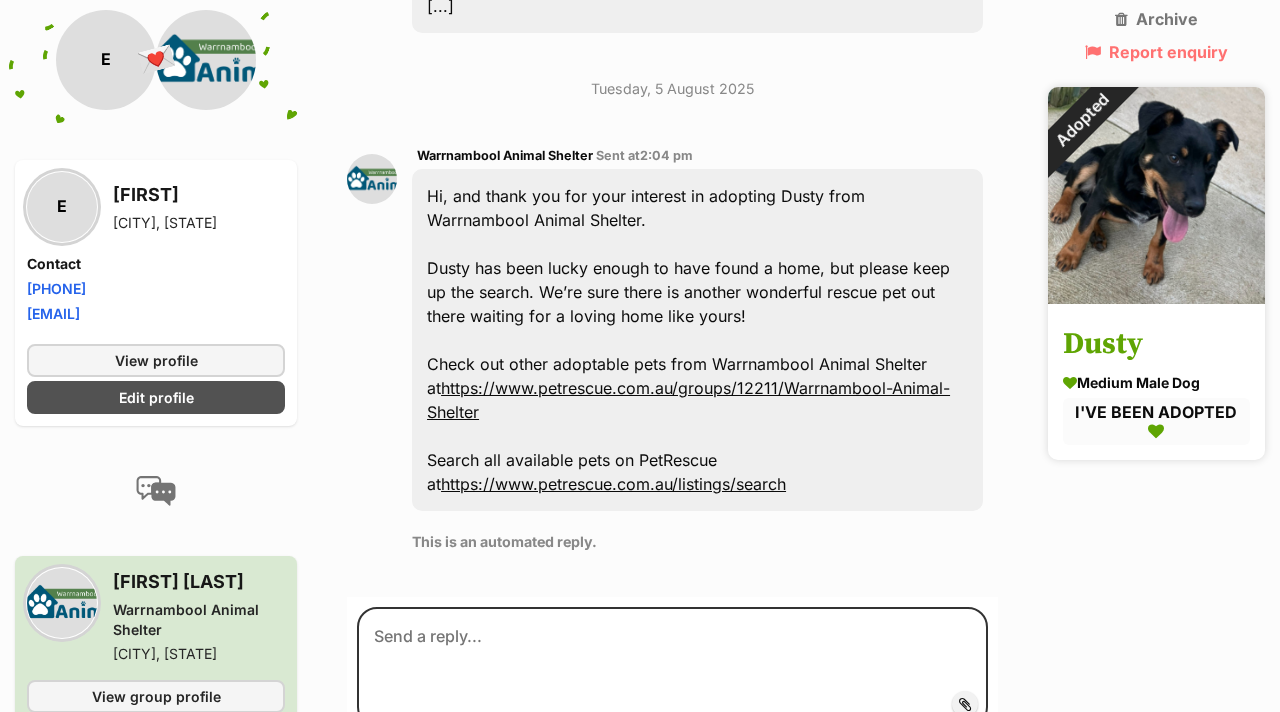 click at bounding box center [1156, 196] 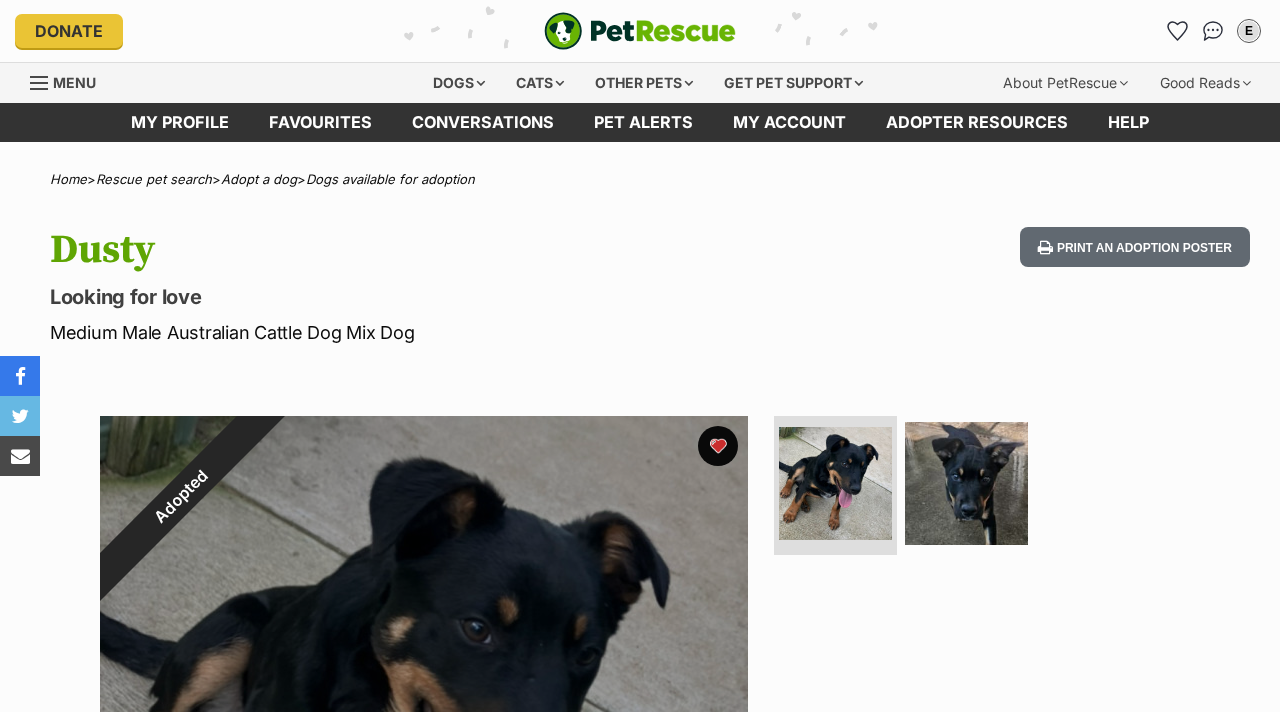 scroll, scrollTop: 0, scrollLeft: 0, axis: both 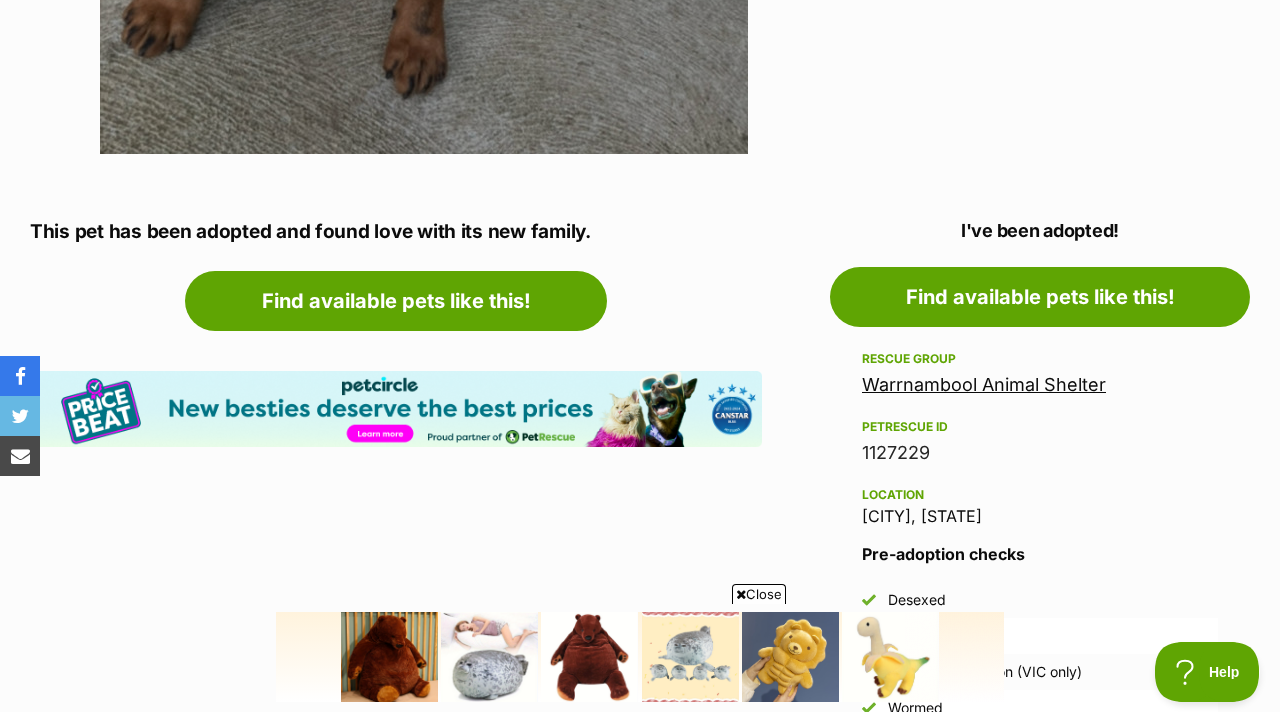 click on "Advertisement
Adoption information
I've been adopted!
This pet is no longer available
On Hold
Enquire about Dusty
Find available pets like this!
Rescue group
Warrnambool Animal Shelter
PetRescue ID
1127229
Location
Warrnambool, VIC
Pre-adoption checks
Desexed
Vaccinated
Interstate adoption (VIC only)
Wormed
About Dusty
Meet Dusty, a bright and lively pup ready to start his journey with a family who understands the wonderful world of Kelpies. With his vivacious nature and insatiable curiosity, Cruiser is the perfect companion for anyone leading an active lifestyle. His youthful zest for life means he'll need plenty of socialization and training, making him an ideal fit for a breed-savvy home eager to invest time in helping him become his best self.
Medical notes
No known pre-existing conditions.
Adoption details
Moderate" at bounding box center [396, 858] 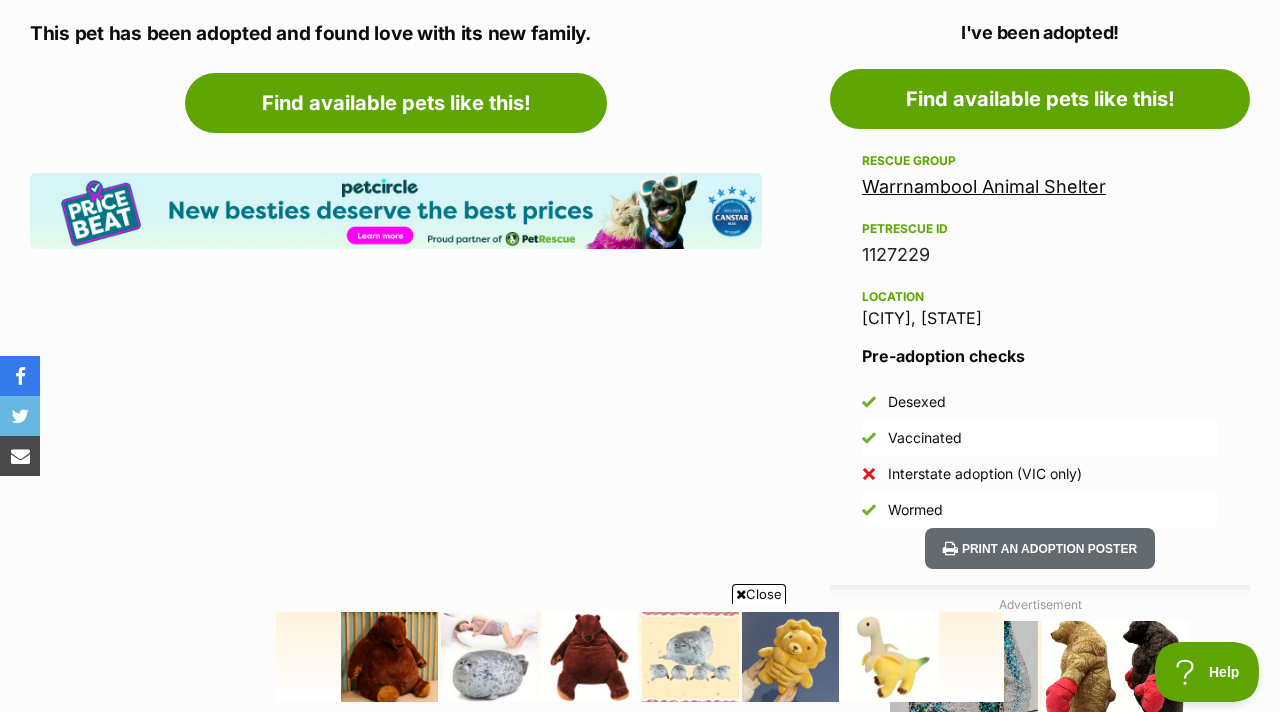 scroll, scrollTop: 0, scrollLeft: 0, axis: both 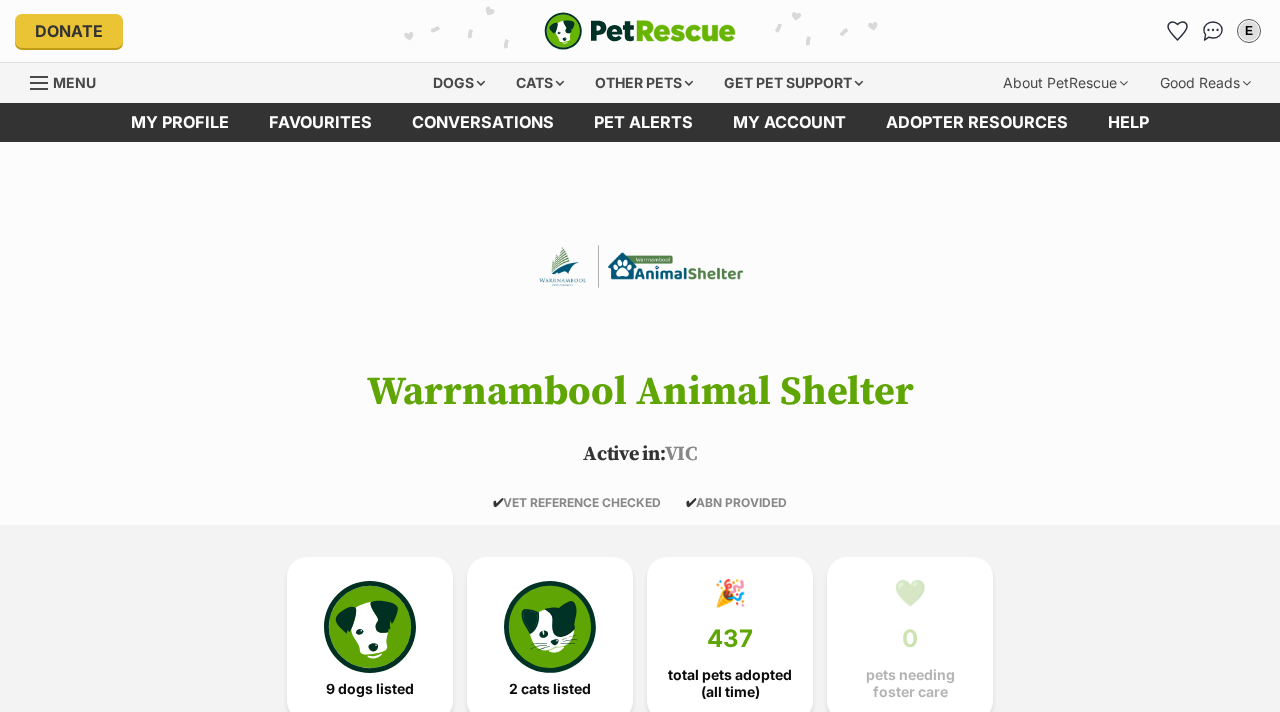 click on "2 cats listed" at bounding box center [550, 639] 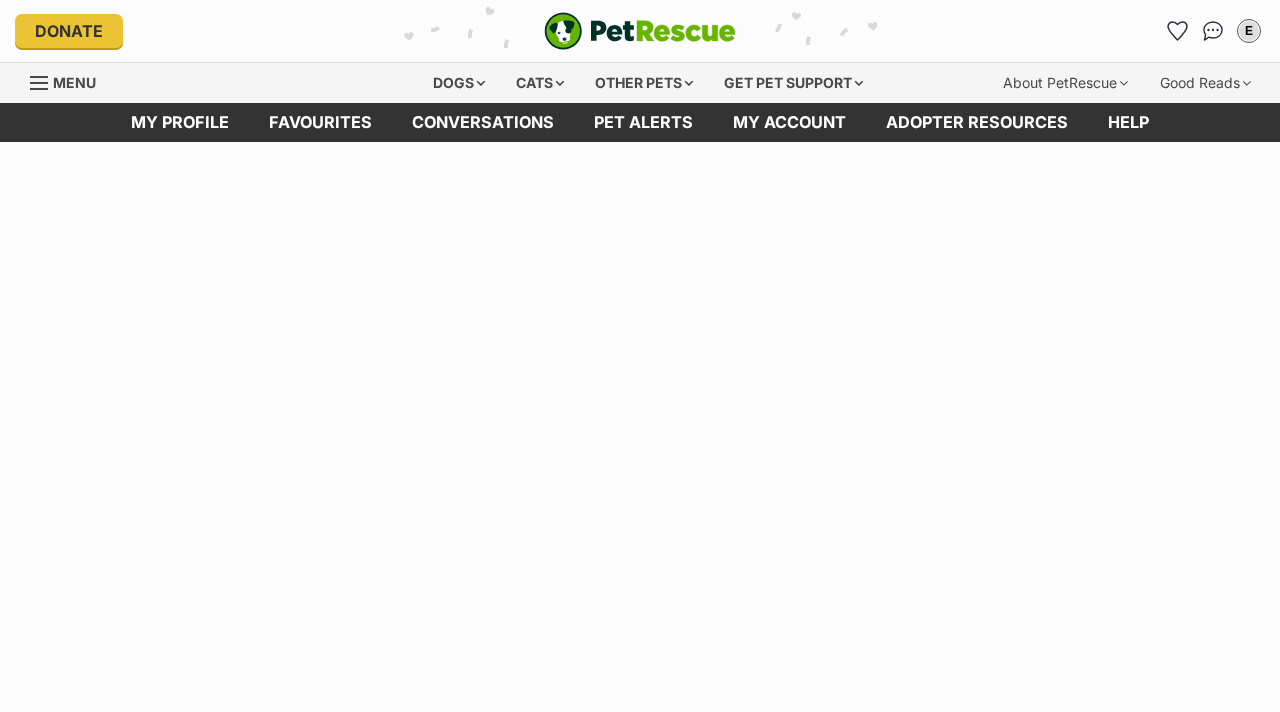 scroll, scrollTop: 0, scrollLeft: 0, axis: both 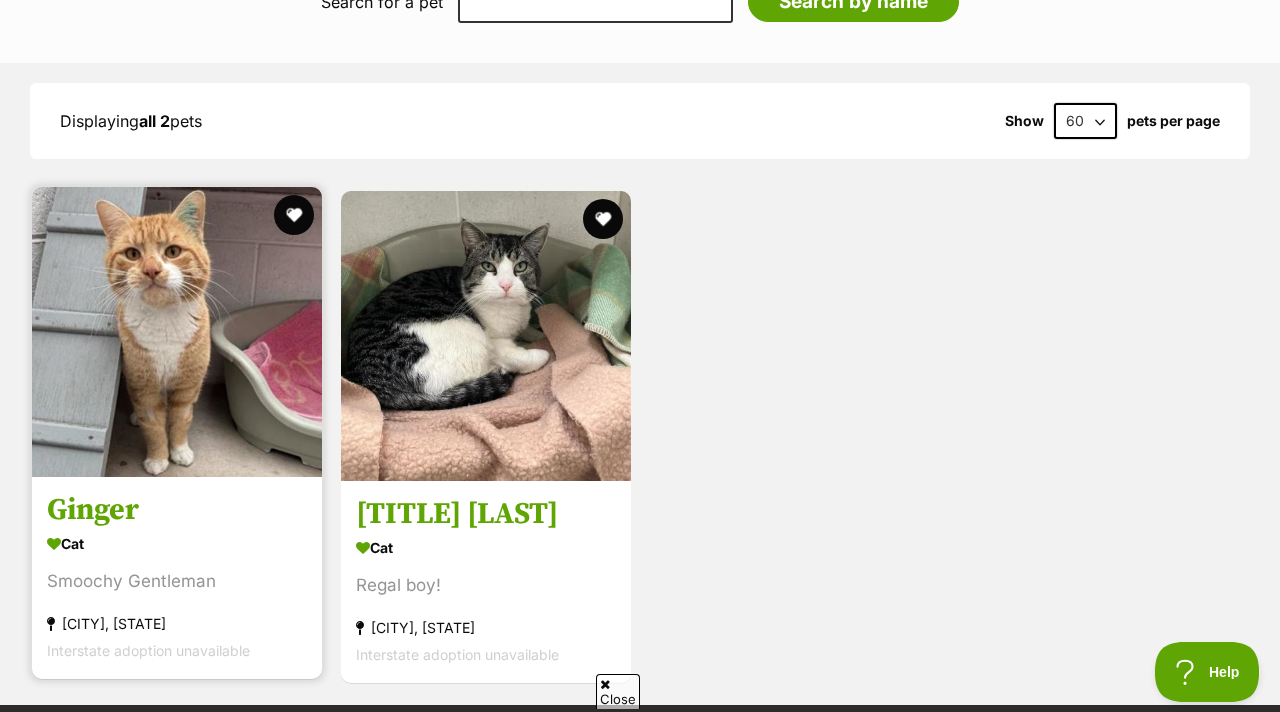 click at bounding box center [177, 332] 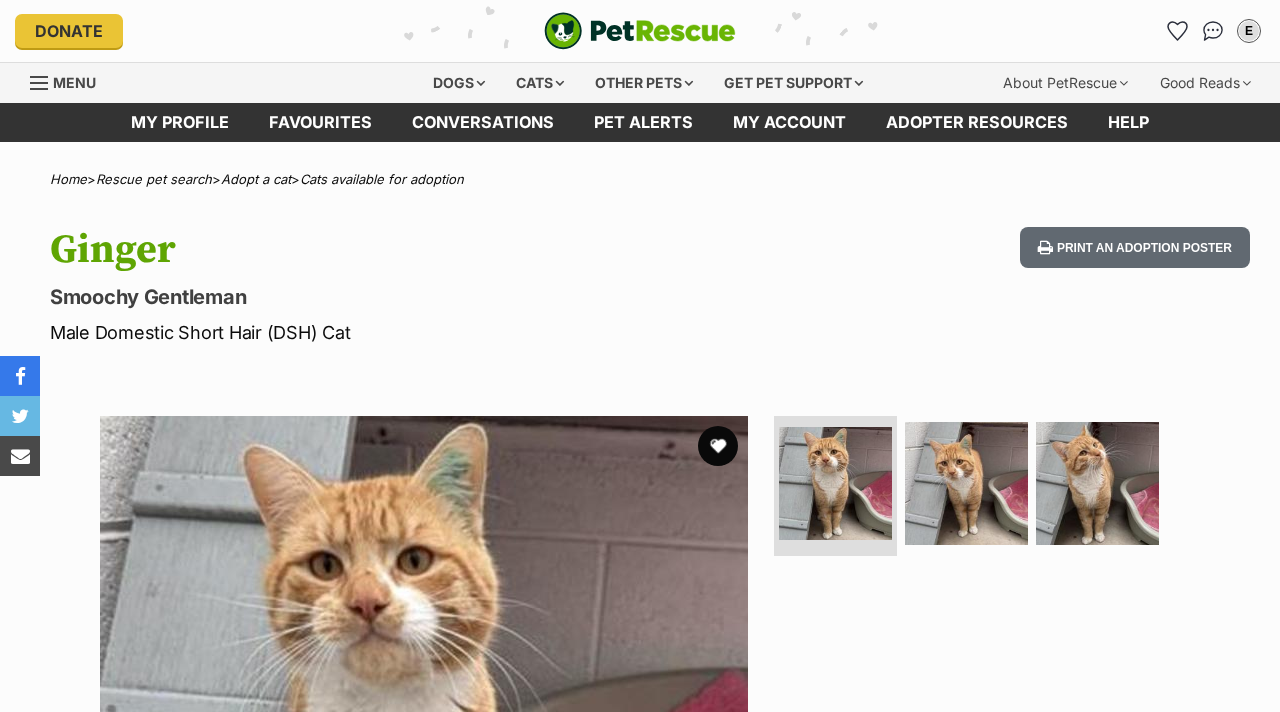 scroll, scrollTop: 56, scrollLeft: 0, axis: vertical 